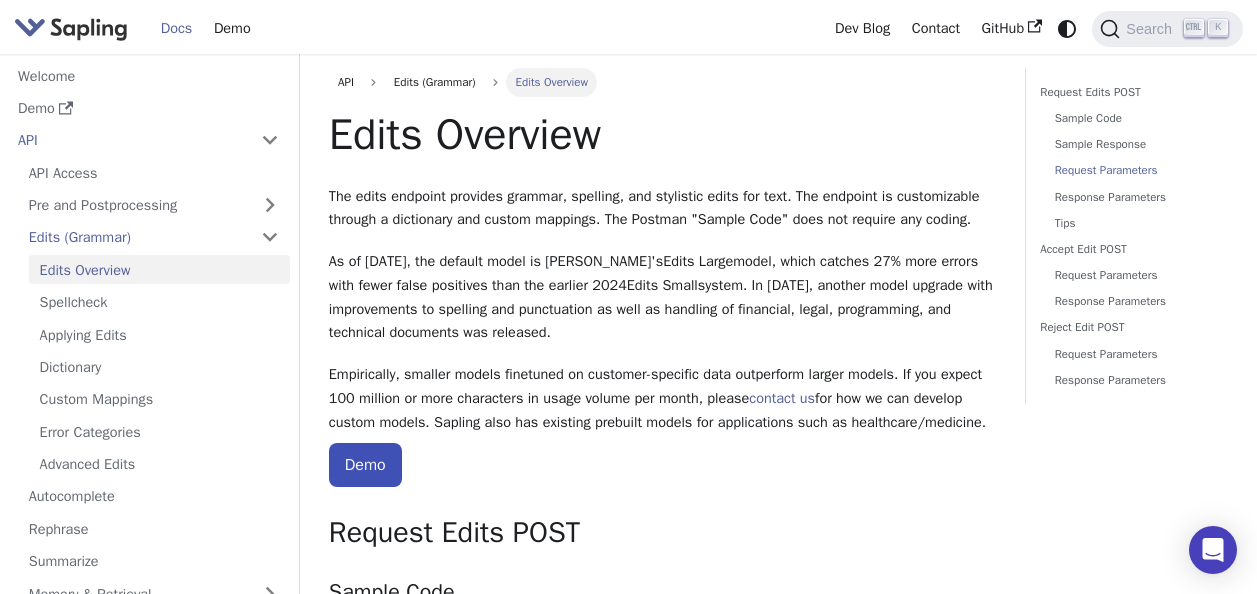 scroll, scrollTop: 1500, scrollLeft: 0, axis: vertical 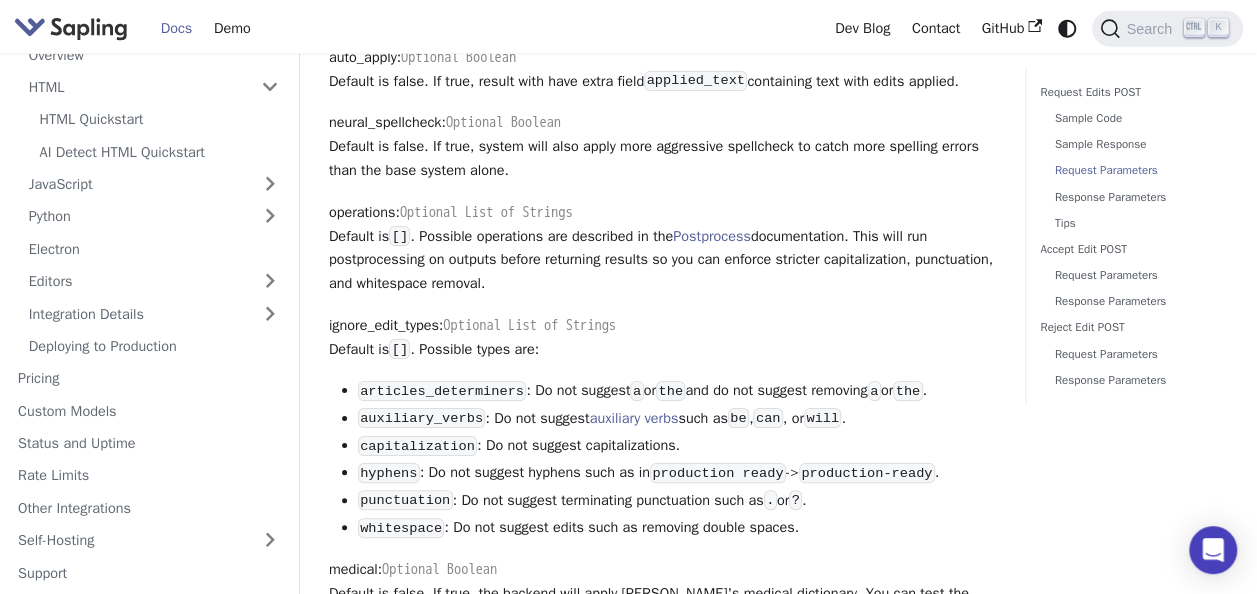 click on "operations :  Optional List of Strings
Default is  [] . Possible operations are described in the  Postprocess  documentation.
This will run postprocessing on outputs before returning results so you can enforce
stricter capitalization, punctuation, and whitespace removal." at bounding box center (662, 248) 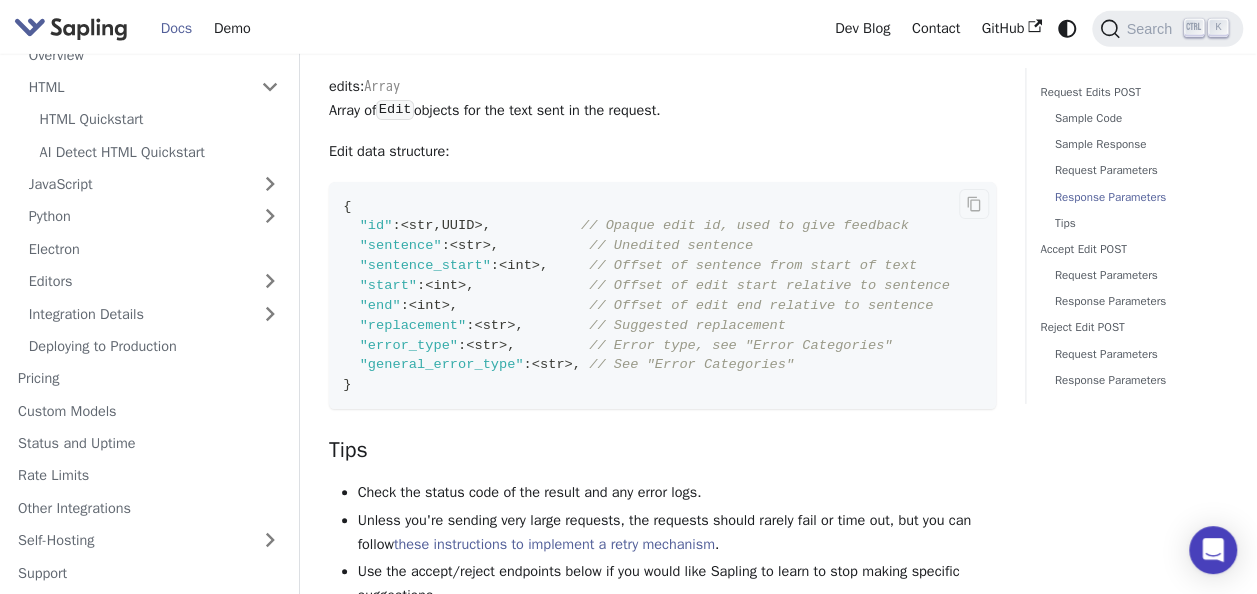 scroll, scrollTop: 3100, scrollLeft: 0, axis: vertical 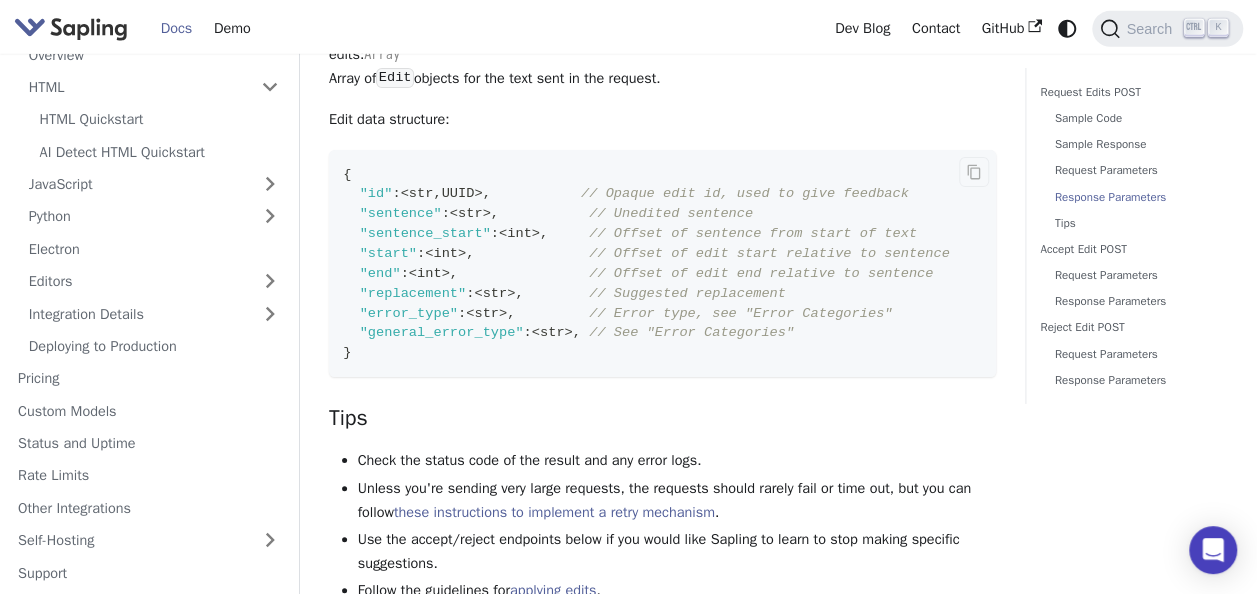 click on "// Error type, see "Error Categories"" at bounding box center (740, 313) 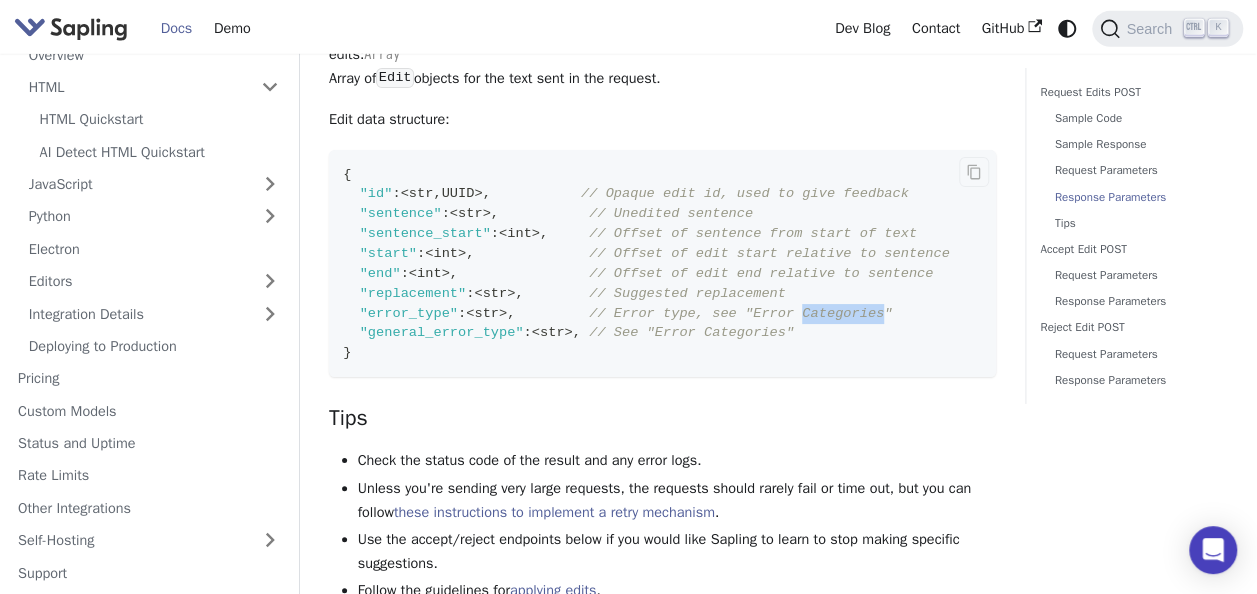 click on "// Error type, see "Error Categories"" at bounding box center (740, 313) 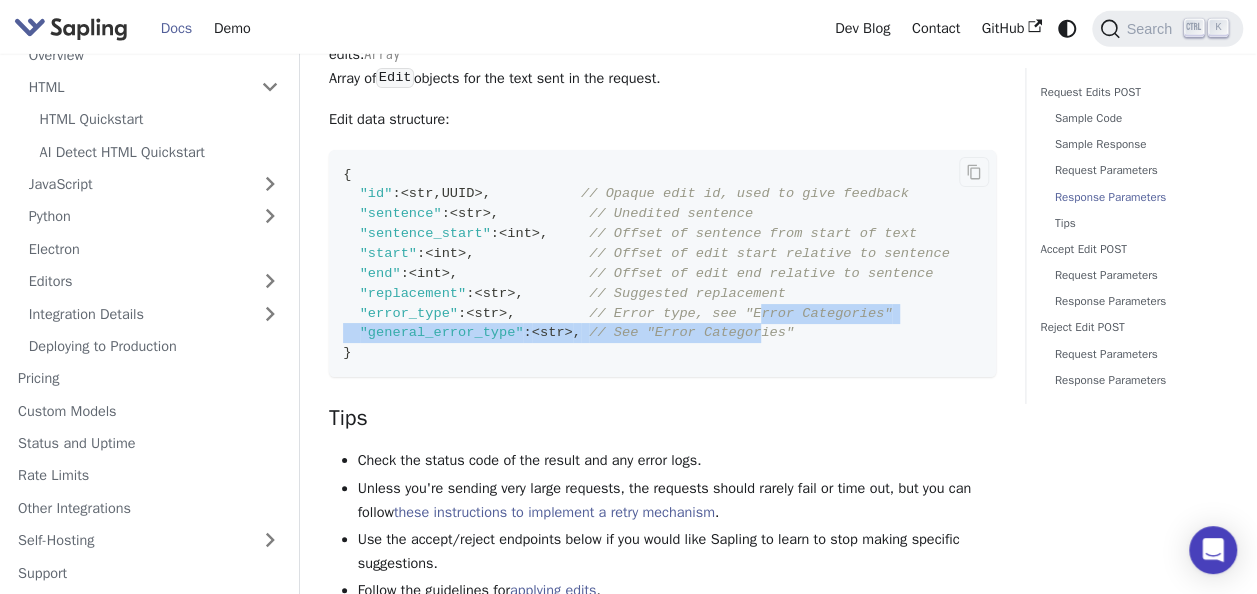 drag, startPoint x: 791, startPoint y: 343, endPoint x: 732, endPoint y: 356, distance: 60.41523 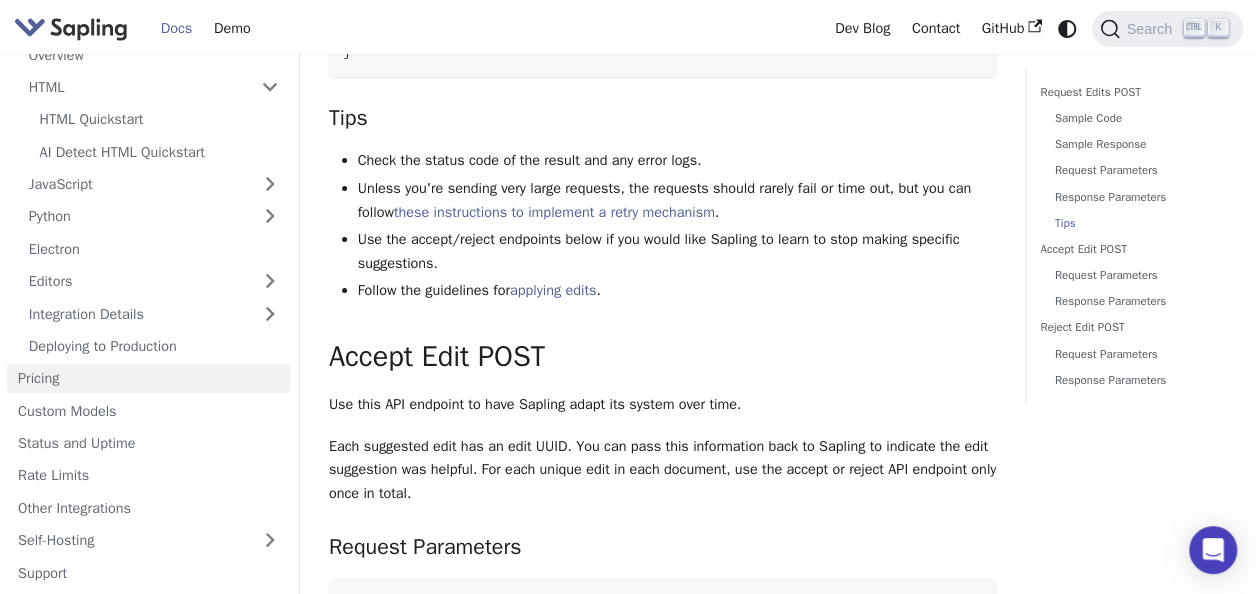 scroll, scrollTop: 3600, scrollLeft: 0, axis: vertical 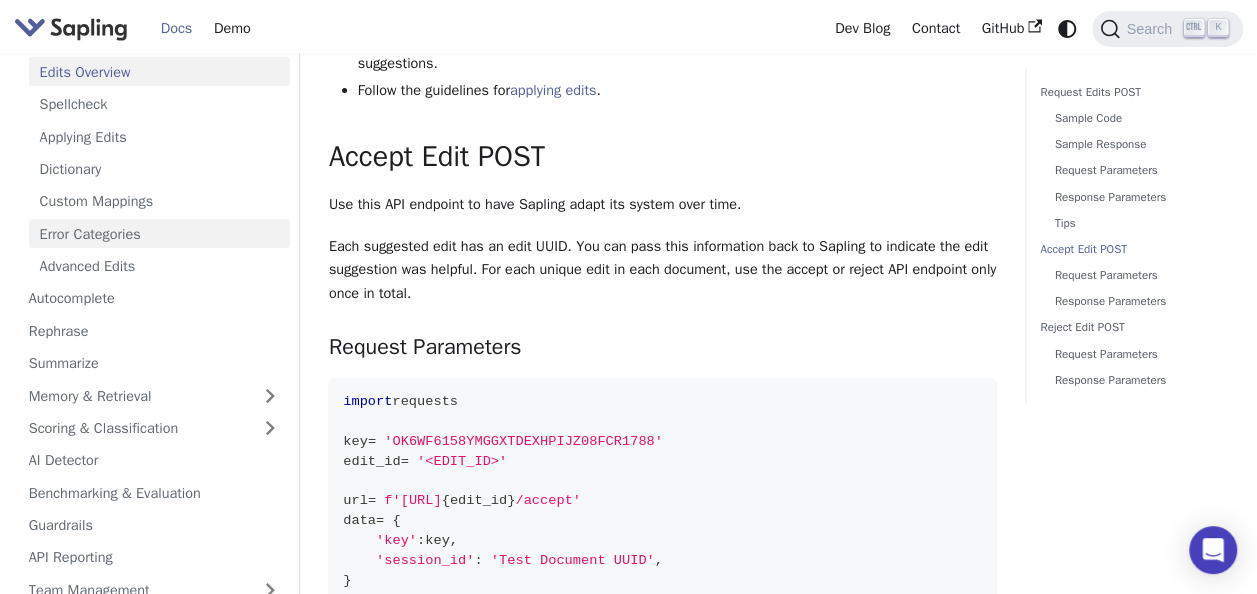 click on "Error Categories" at bounding box center [159, 233] 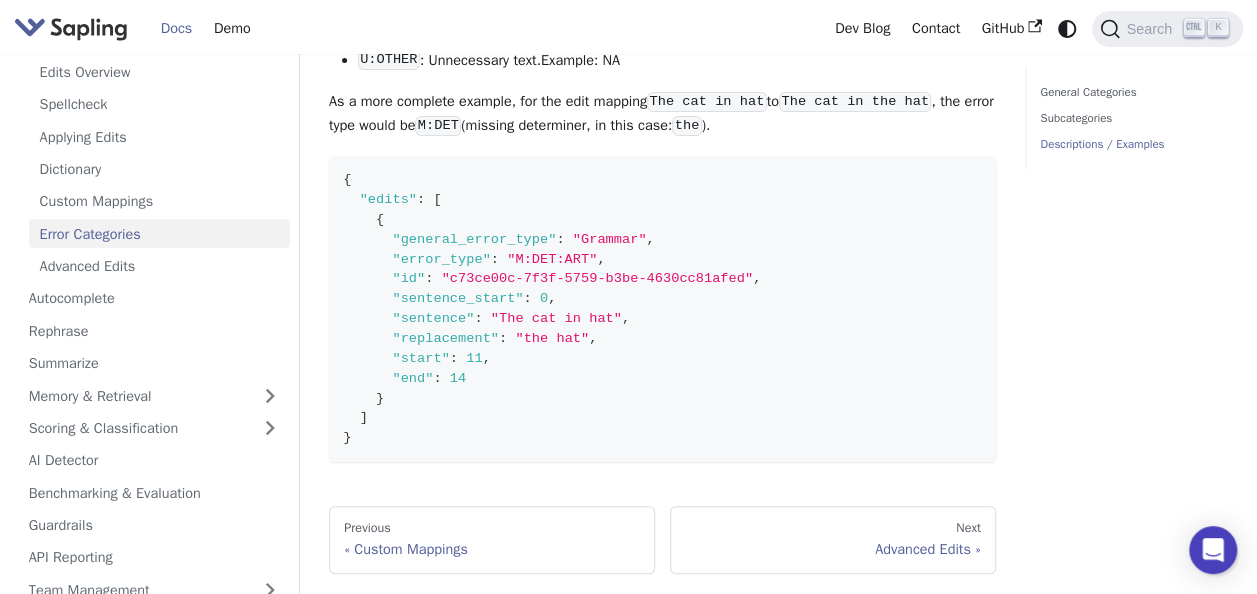 scroll, scrollTop: 3341, scrollLeft: 0, axis: vertical 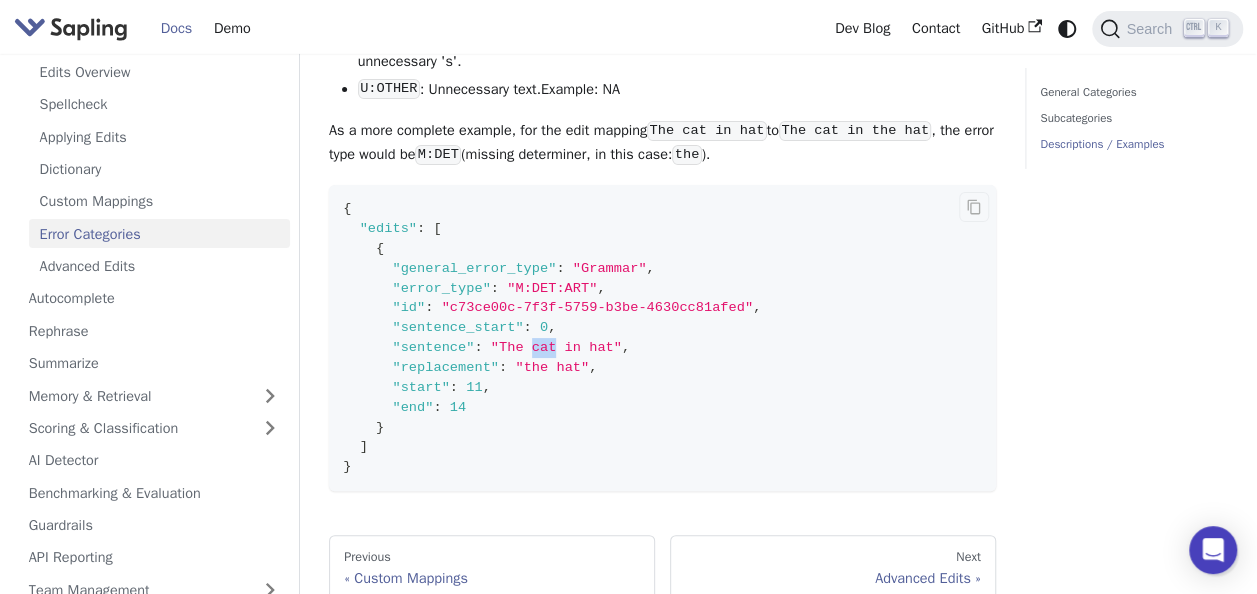 drag, startPoint x: 535, startPoint y: 402, endPoint x: 519, endPoint y: 402, distance: 16 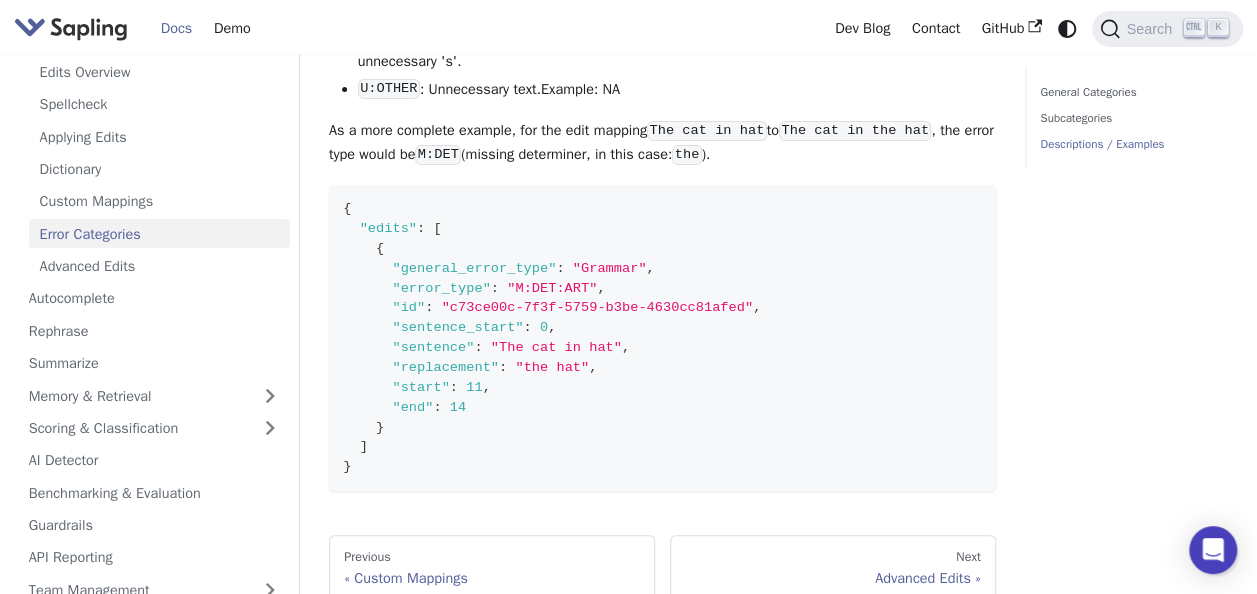click on "General Categories Subcategories Descriptions / Examples" at bounding box center (1127, -1336) 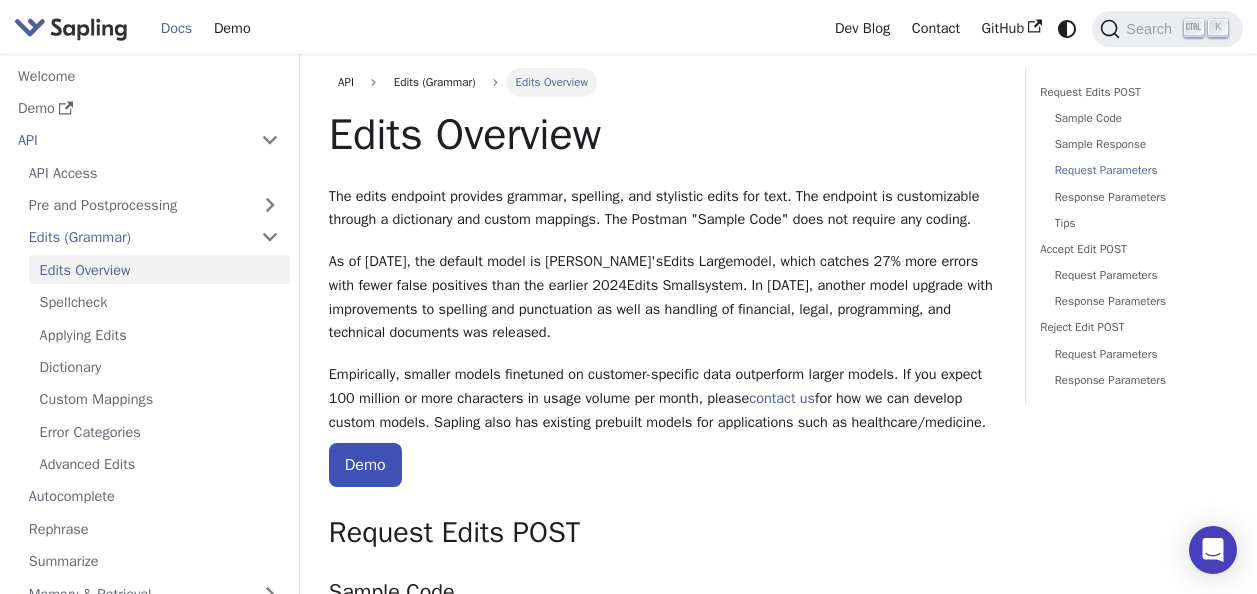 scroll, scrollTop: 2217, scrollLeft: 0, axis: vertical 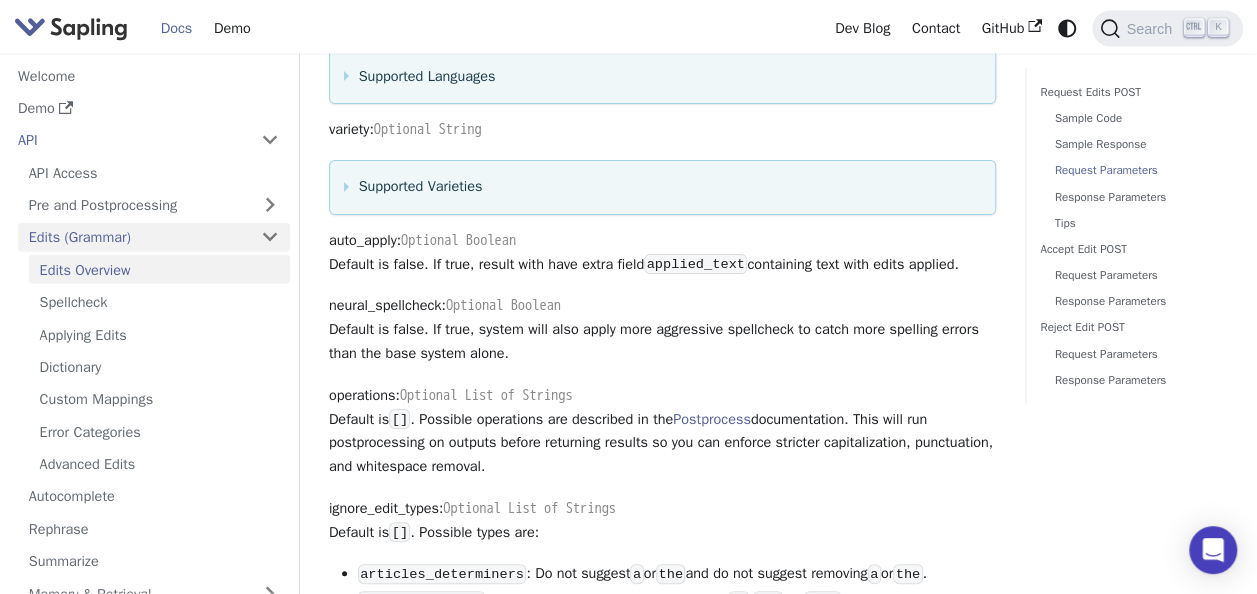 click on "Edits (Grammar)" at bounding box center [154, 237] 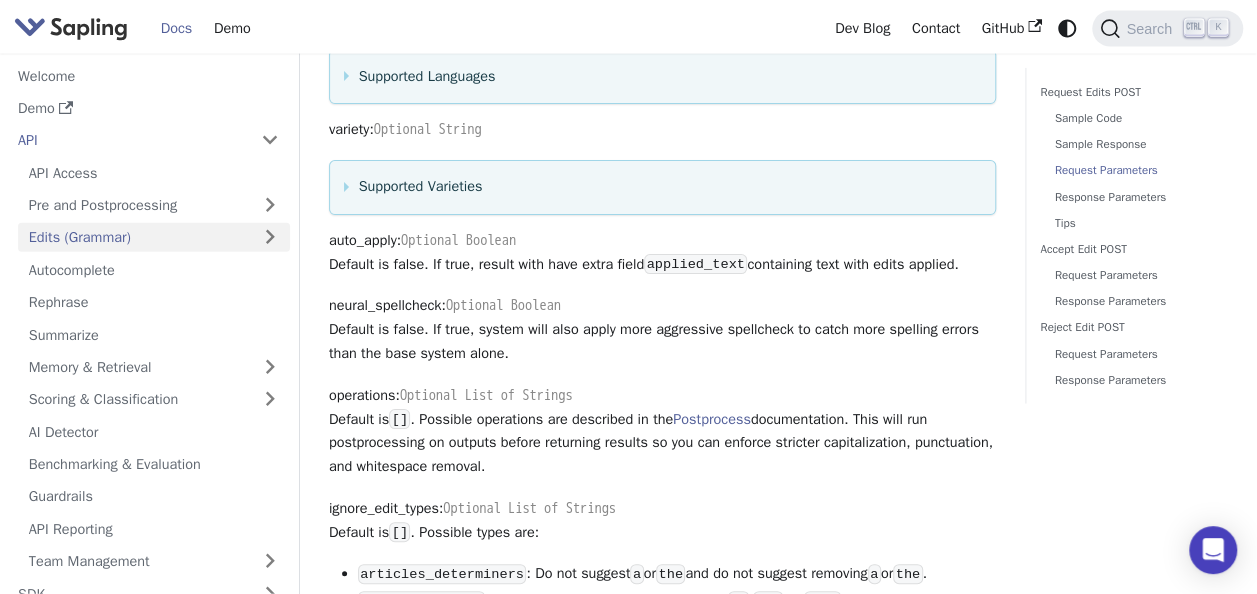 click on "Edits (Grammar)" at bounding box center [154, 237] 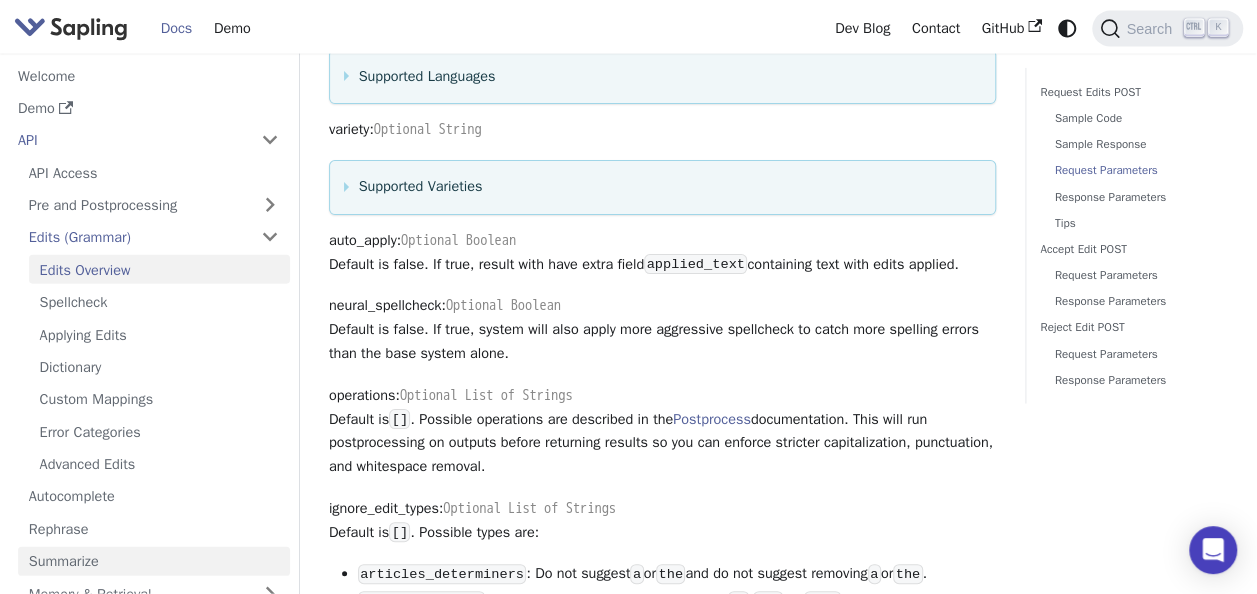 scroll, scrollTop: 100, scrollLeft: 0, axis: vertical 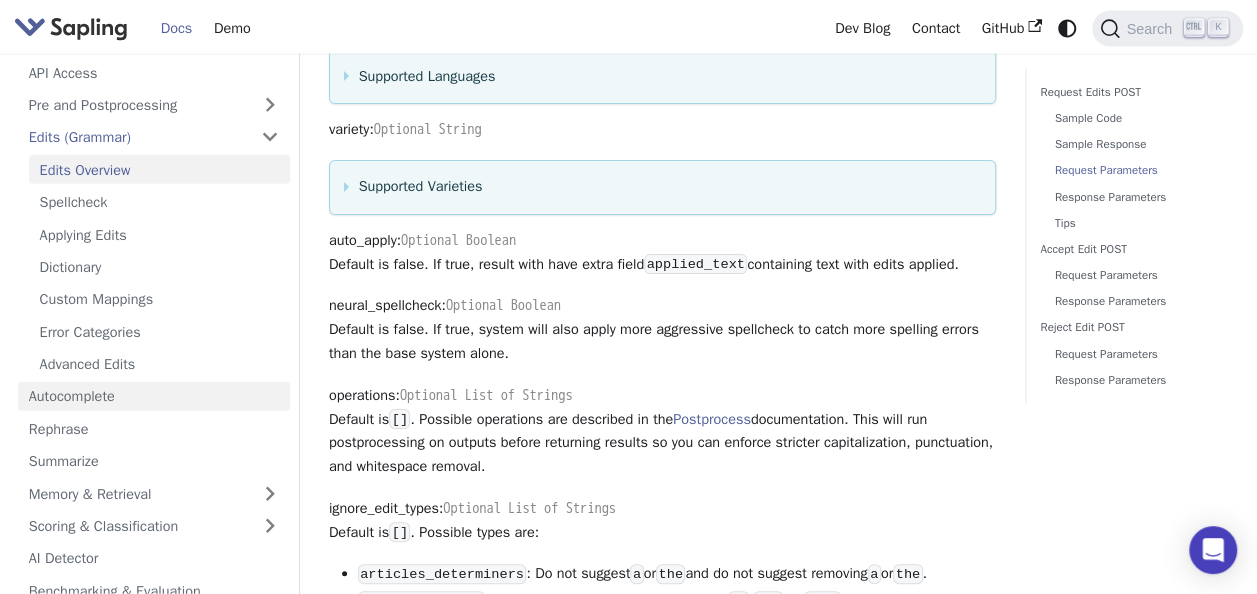 click on "Autocomplete" at bounding box center (154, 396) 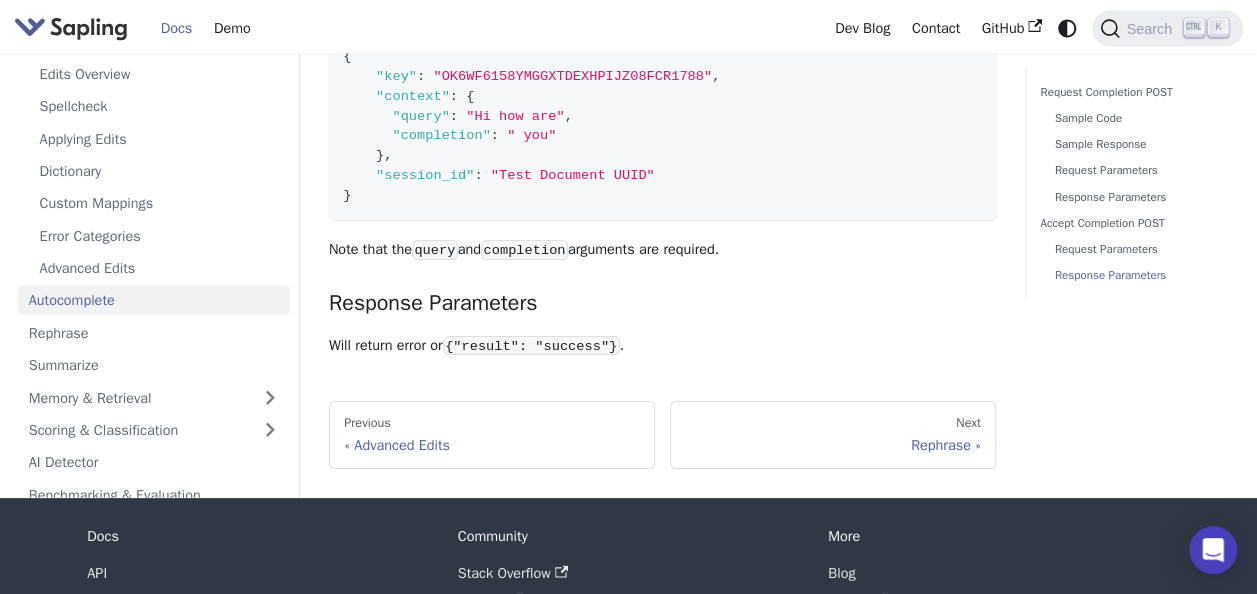 scroll, scrollTop: 2214, scrollLeft: 0, axis: vertical 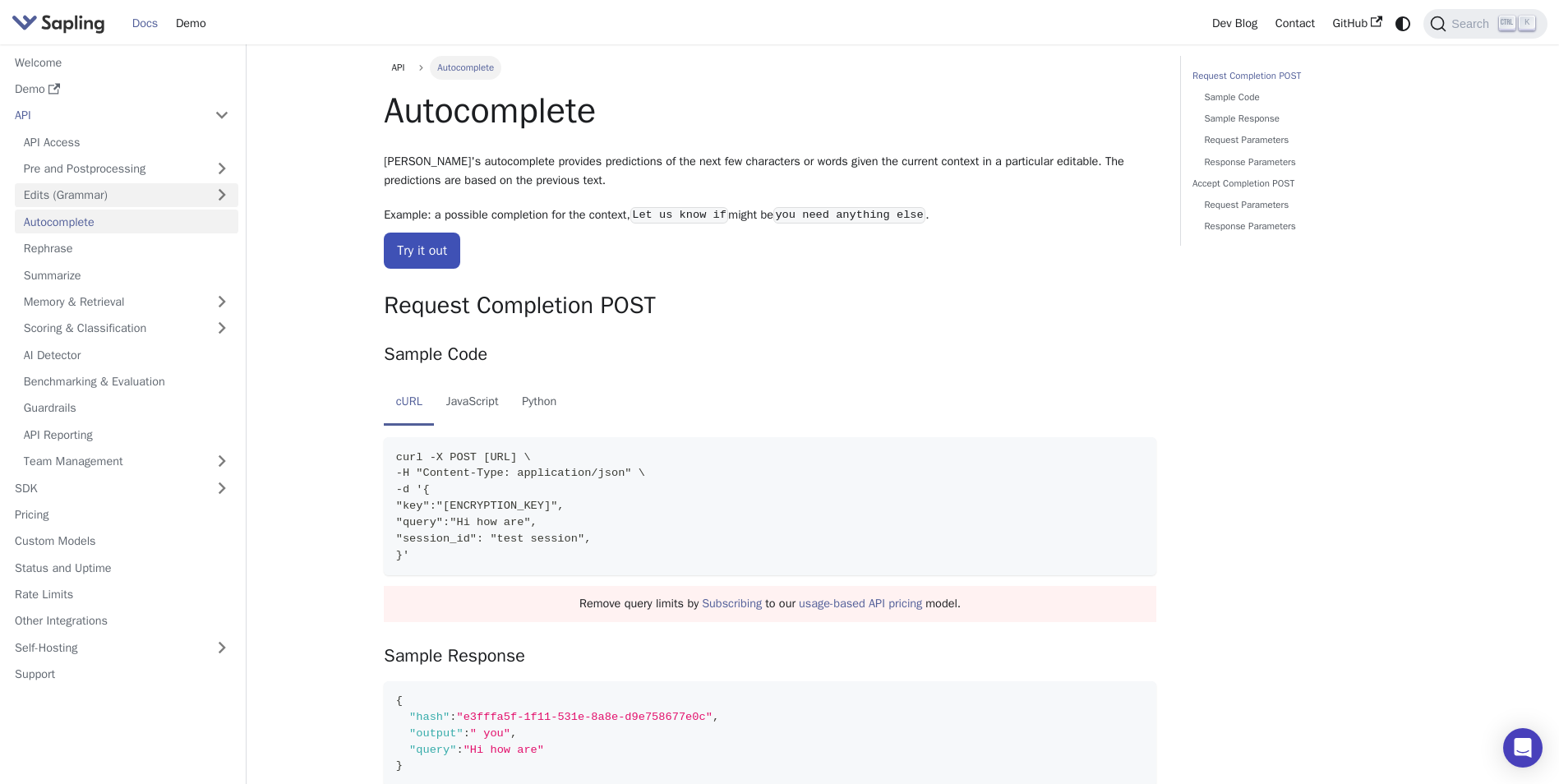 click on "Edits (Grammar)" at bounding box center (127, 195) 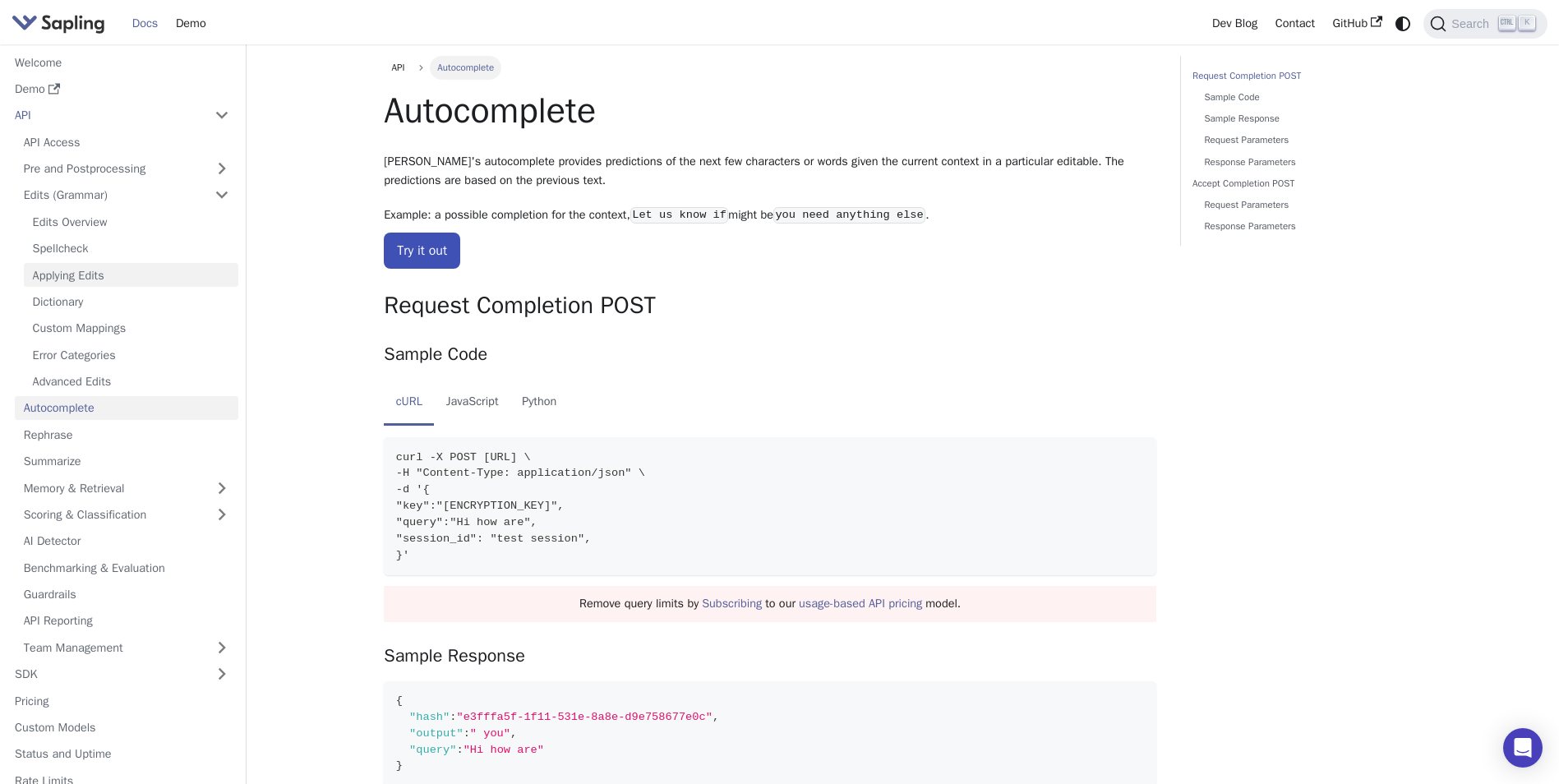 click on "Applying Edits" at bounding box center [131, 274] 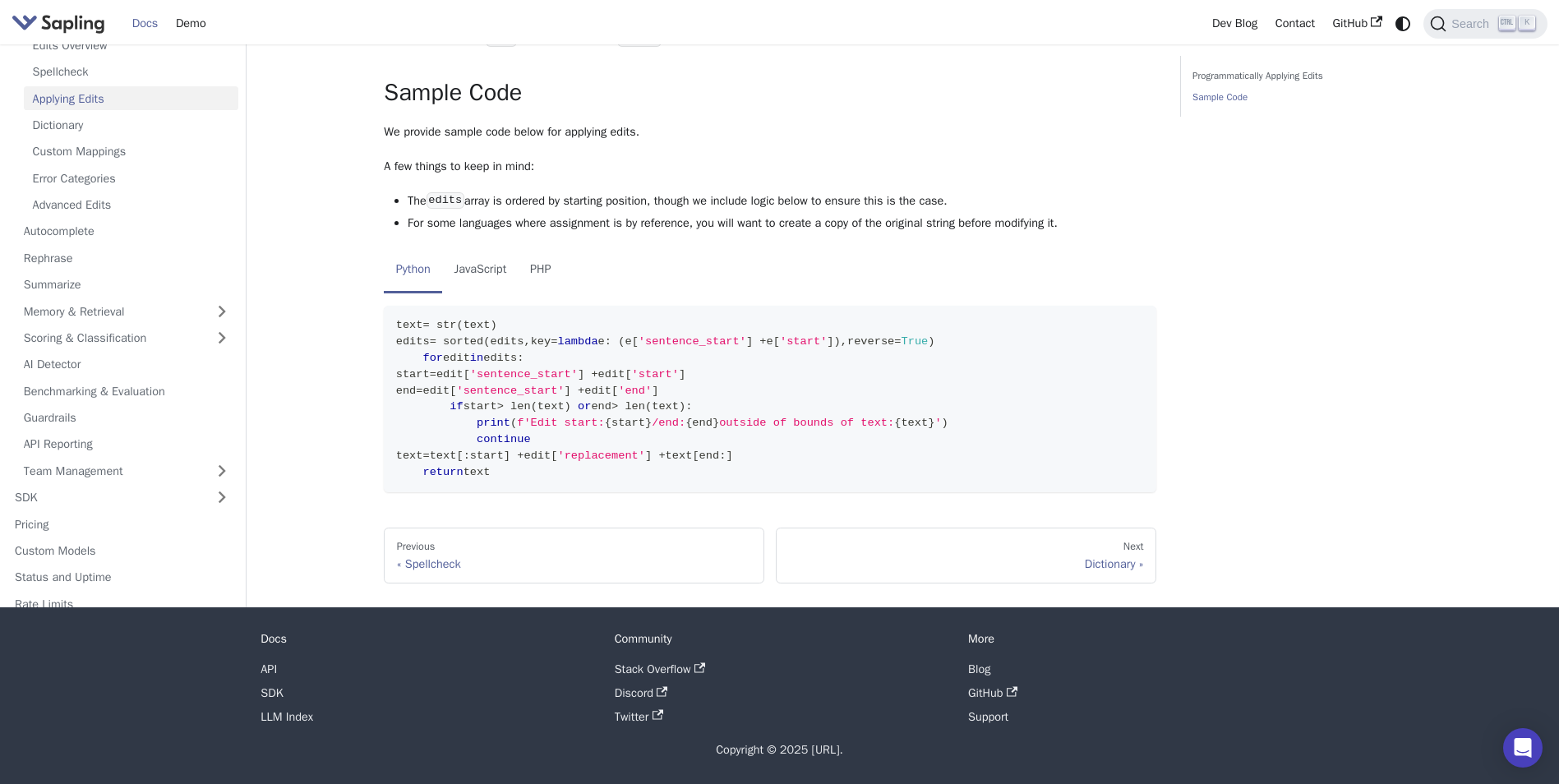 scroll, scrollTop: 1021, scrollLeft: 0, axis: vertical 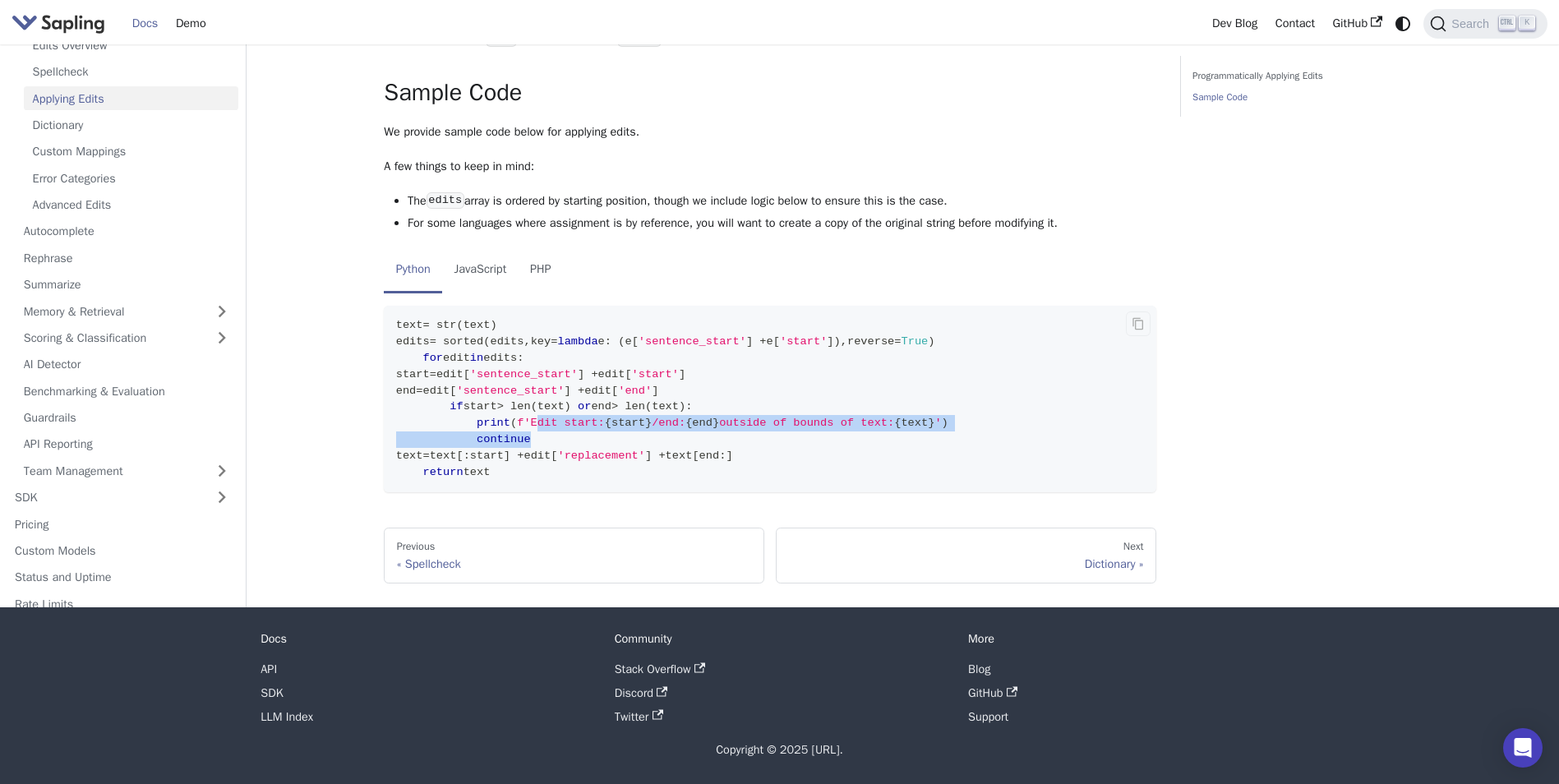 drag, startPoint x: 524, startPoint y: 421, endPoint x: 735, endPoint y: 433, distance: 211.341 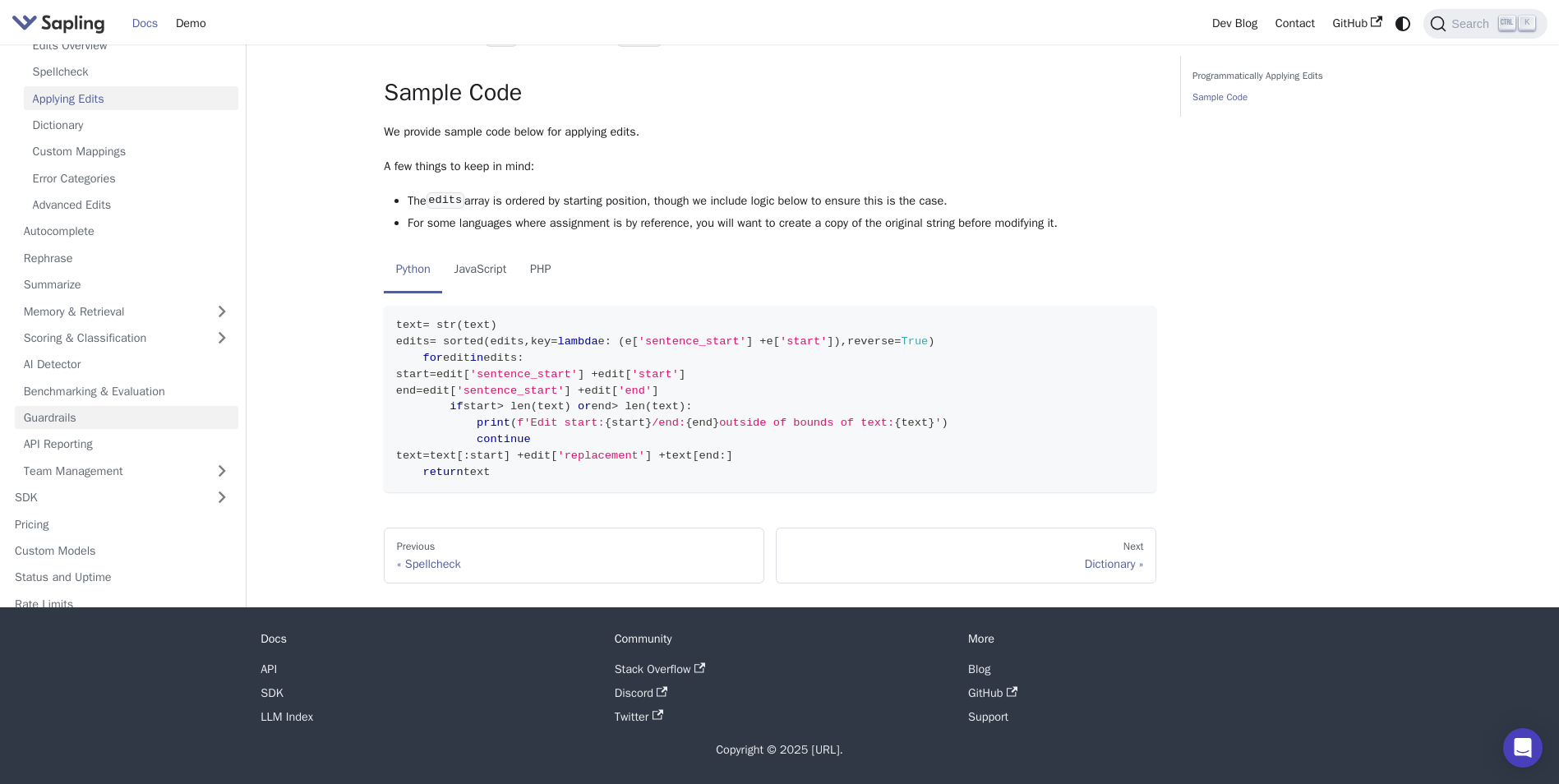 click on "Guardrails" at bounding box center [127, 417] 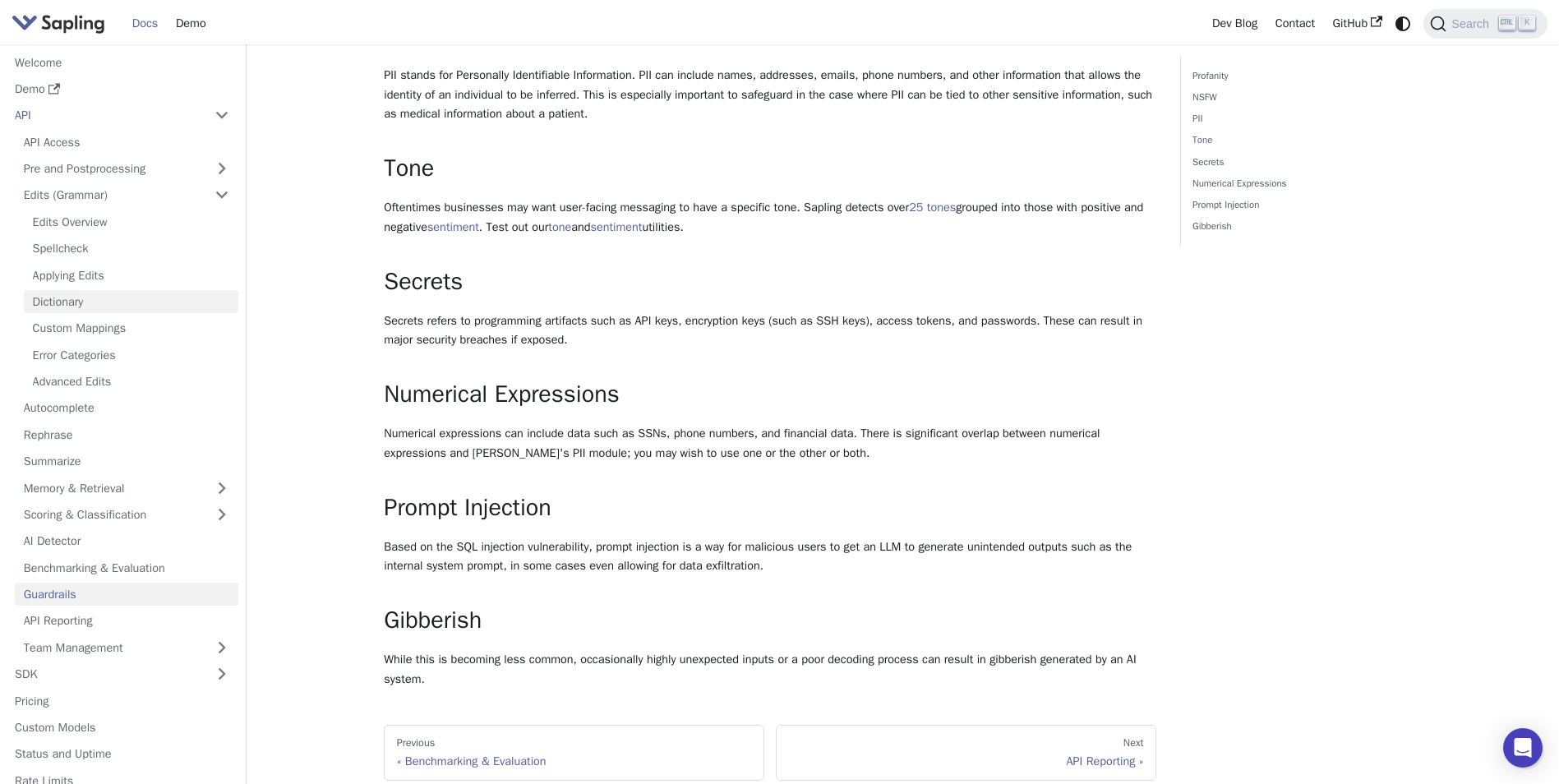 scroll, scrollTop: 575, scrollLeft: 0, axis: vertical 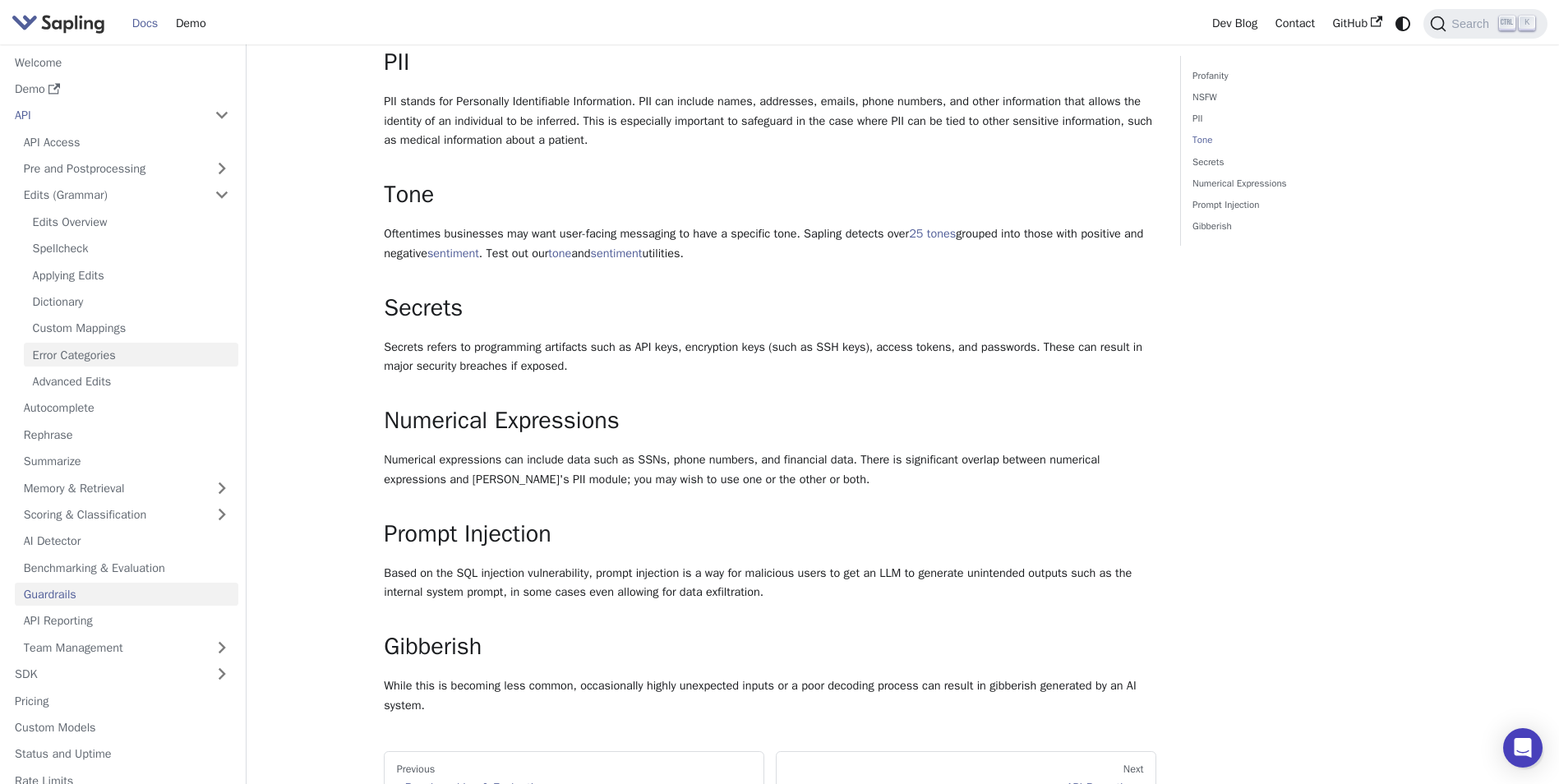 click on "Error Categories" at bounding box center (131, 354) 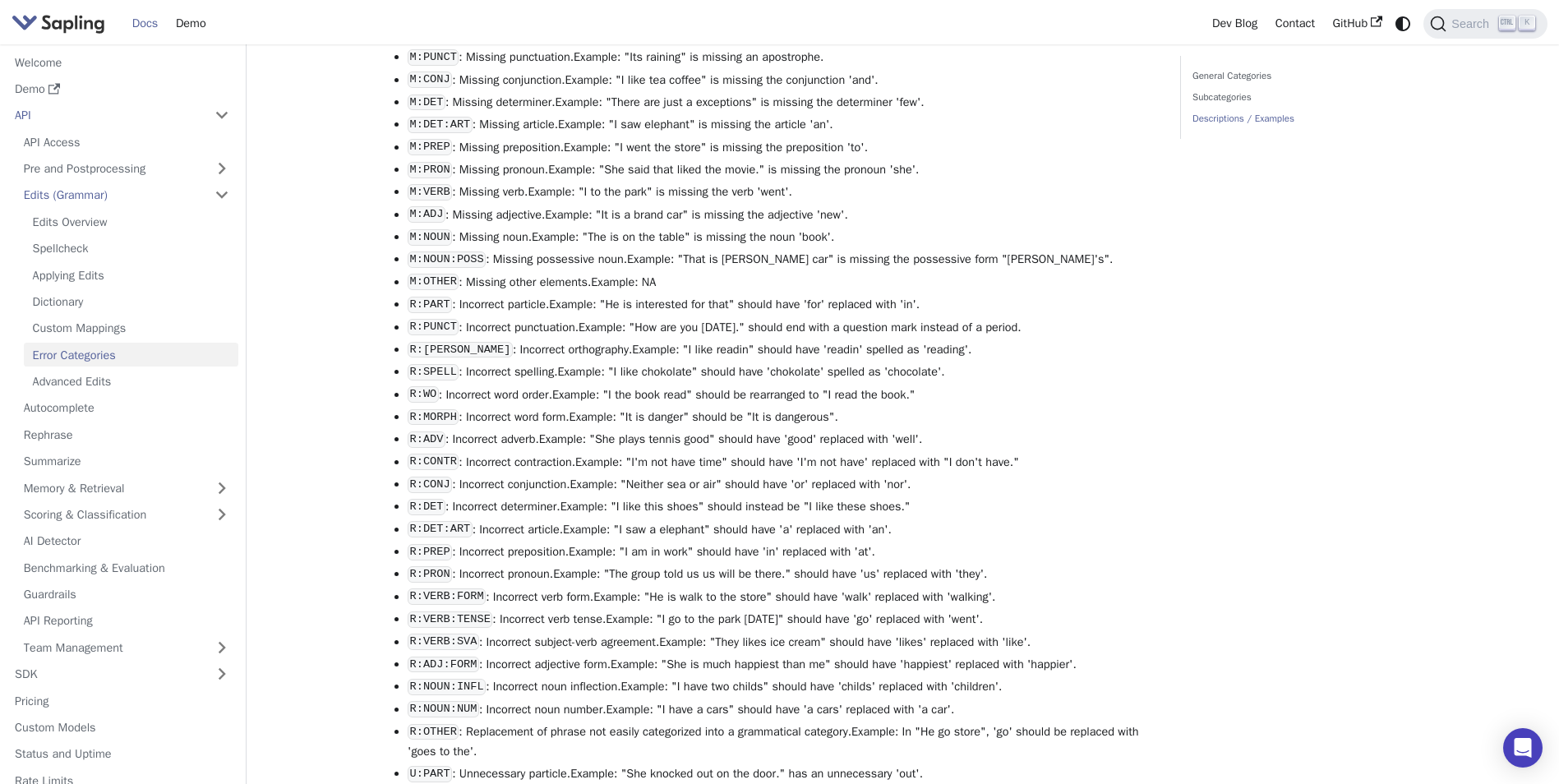 scroll, scrollTop: 1479, scrollLeft: 0, axis: vertical 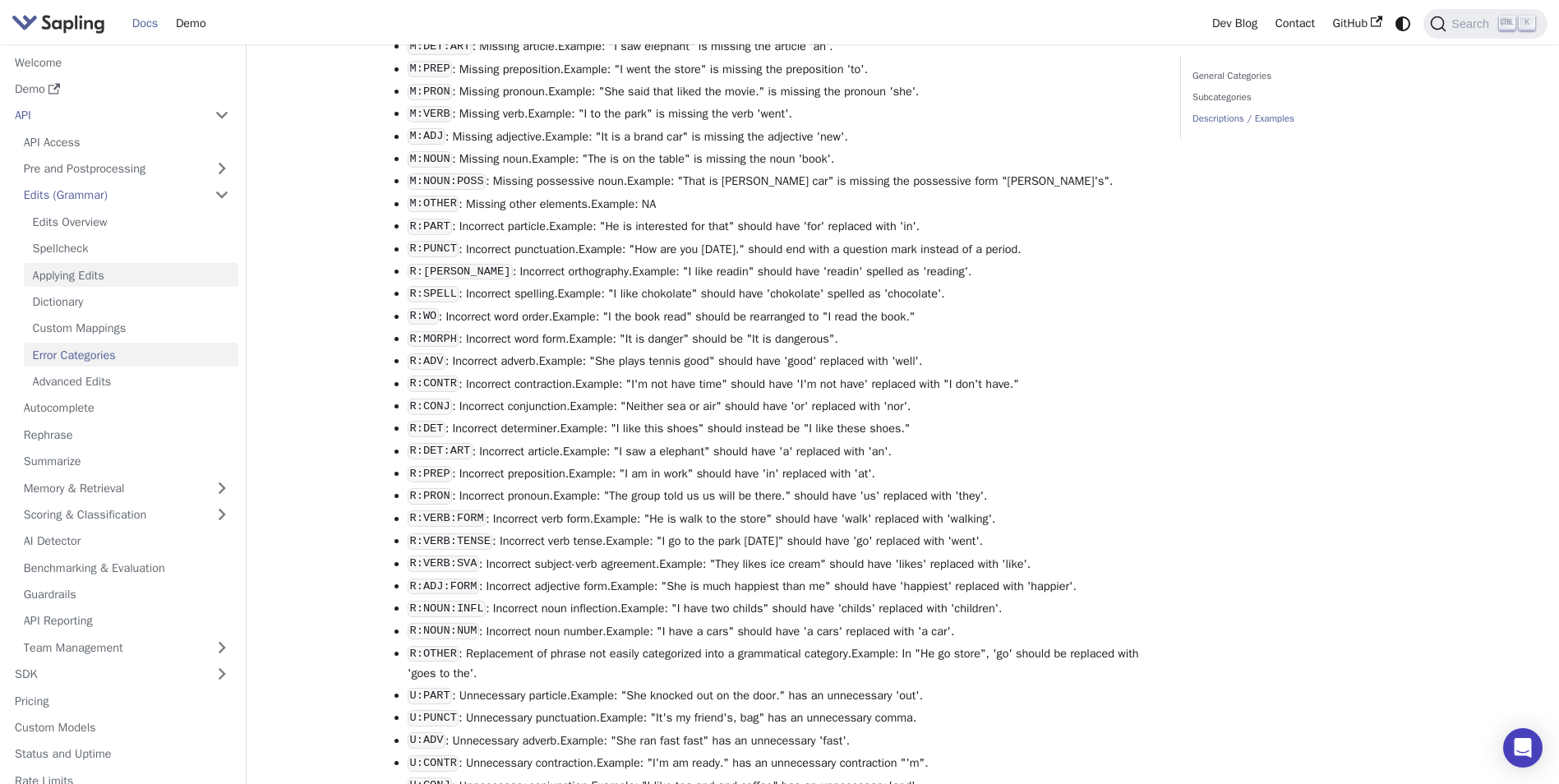 click on "Applying Edits" at bounding box center (131, 274) 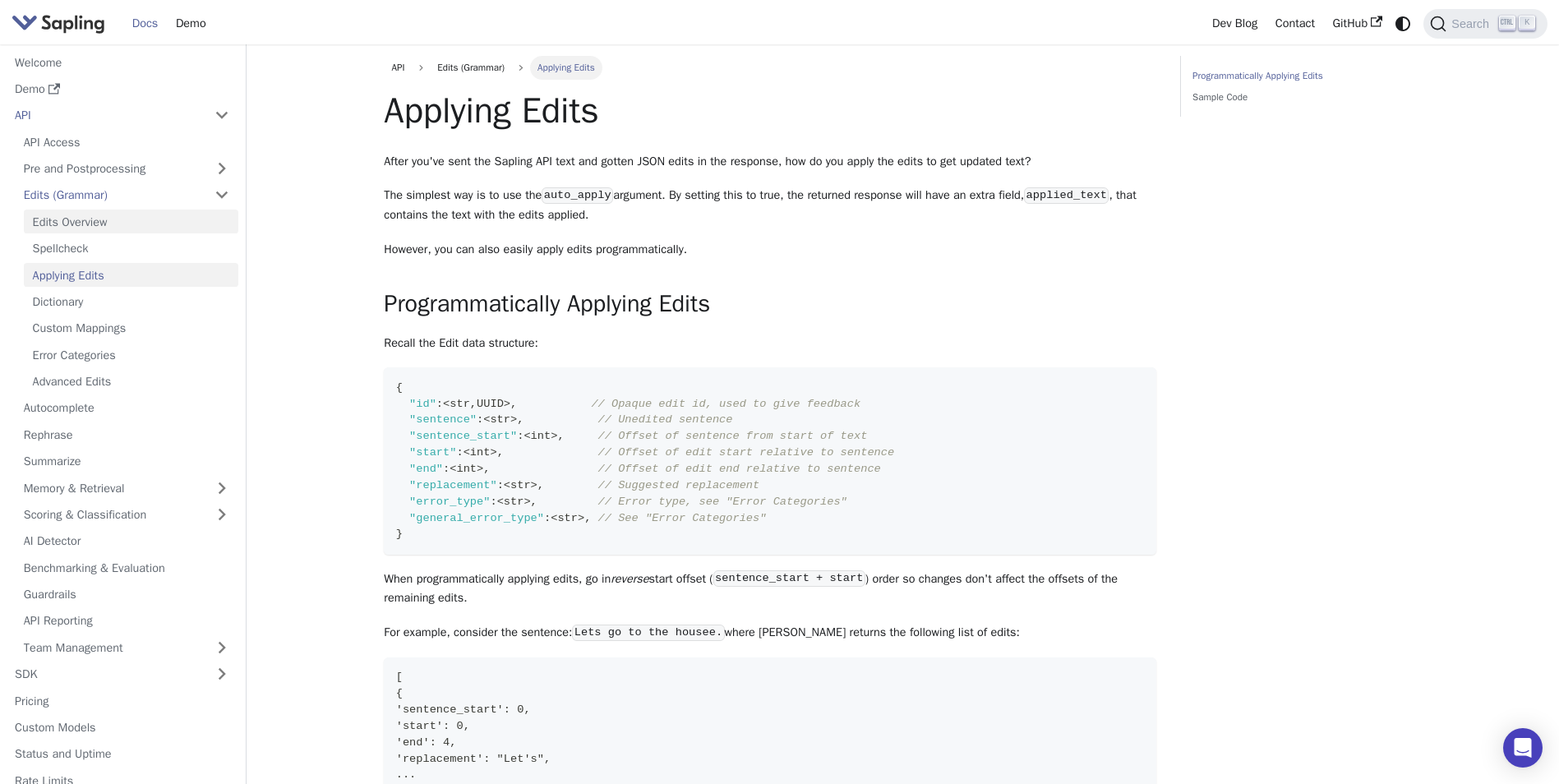 click on "Edits Overview" at bounding box center (131, 221) 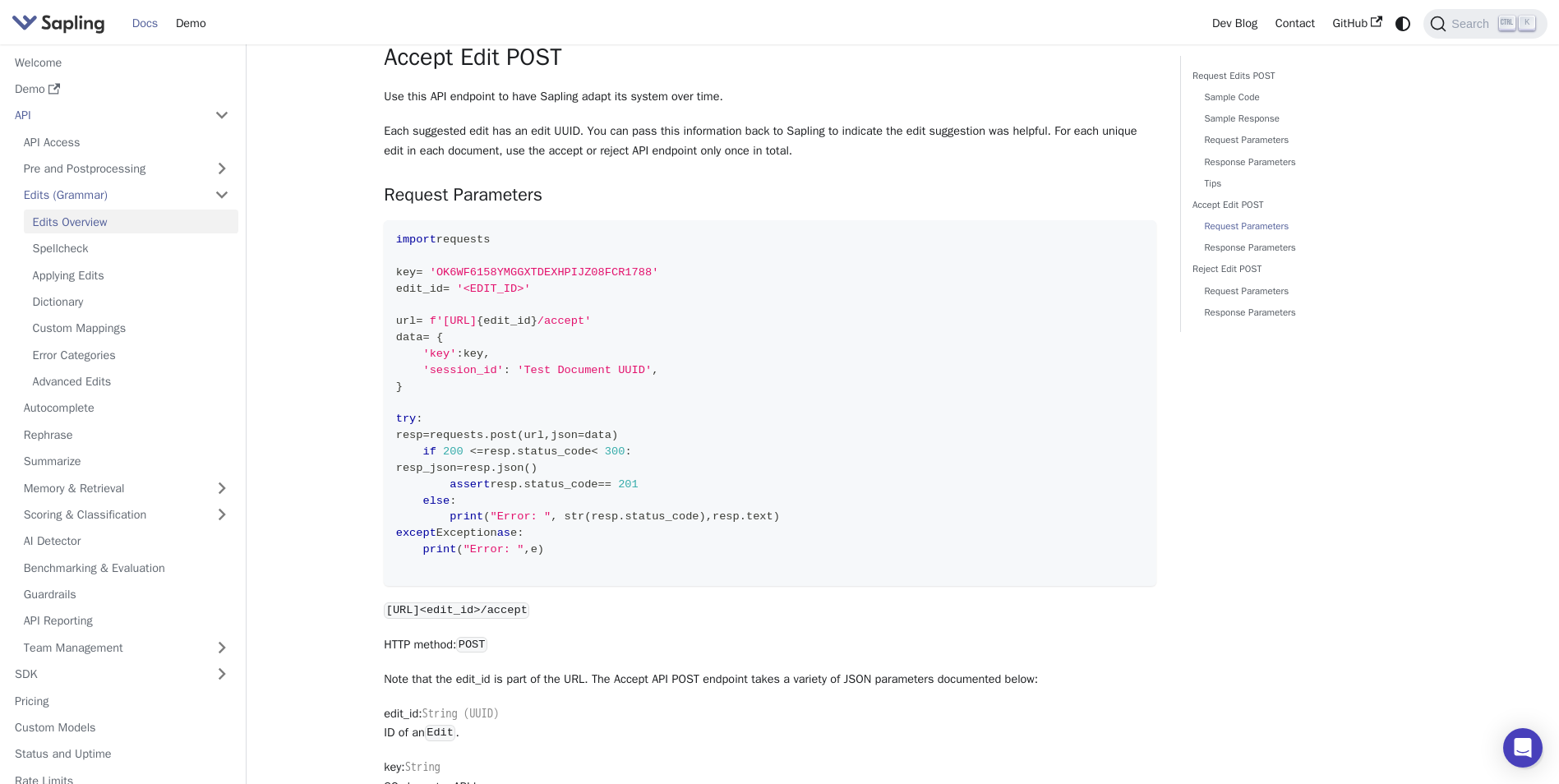 scroll, scrollTop: 2852, scrollLeft: 0, axis: vertical 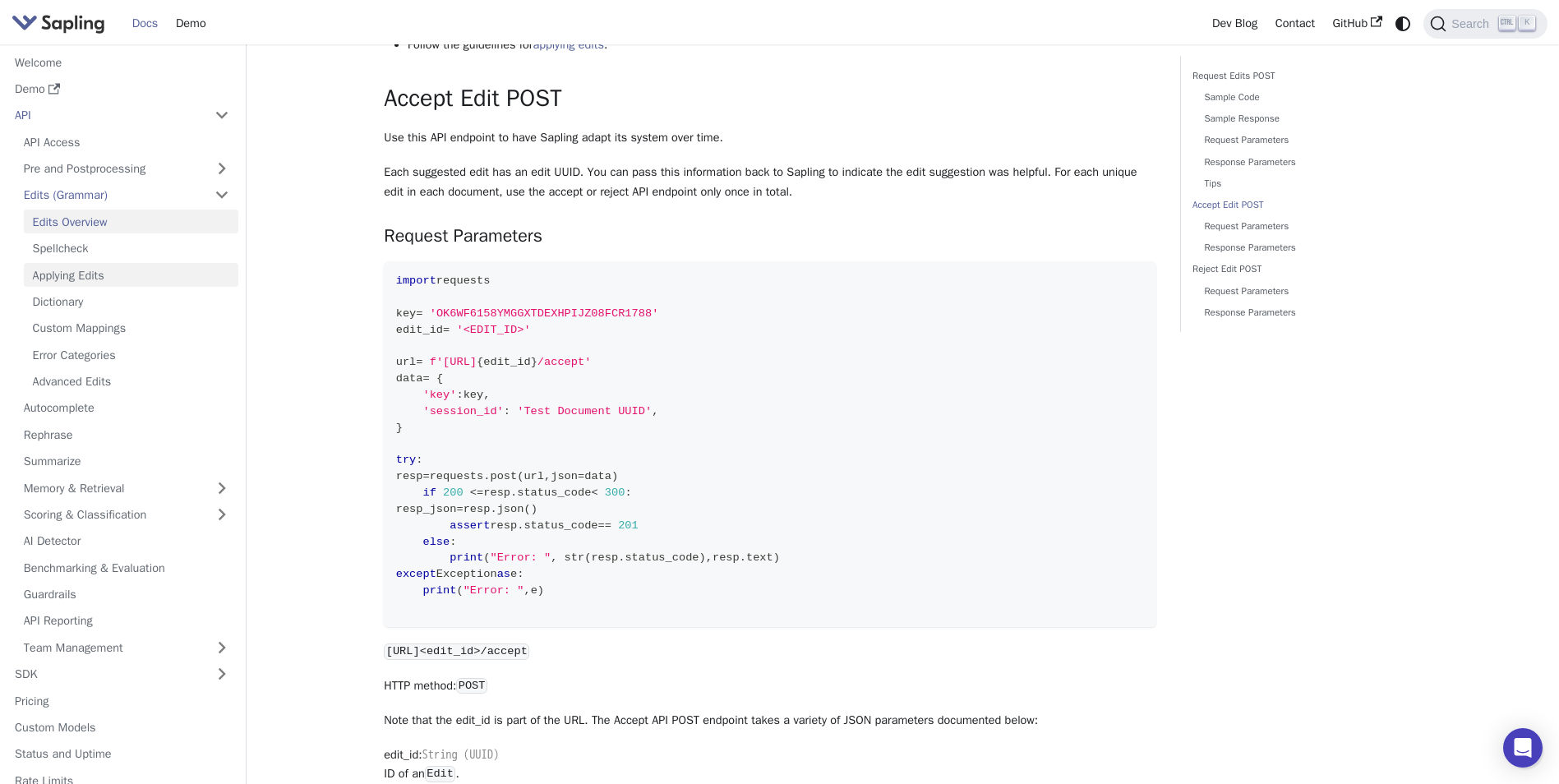 click on "Applying Edits" at bounding box center [131, 274] 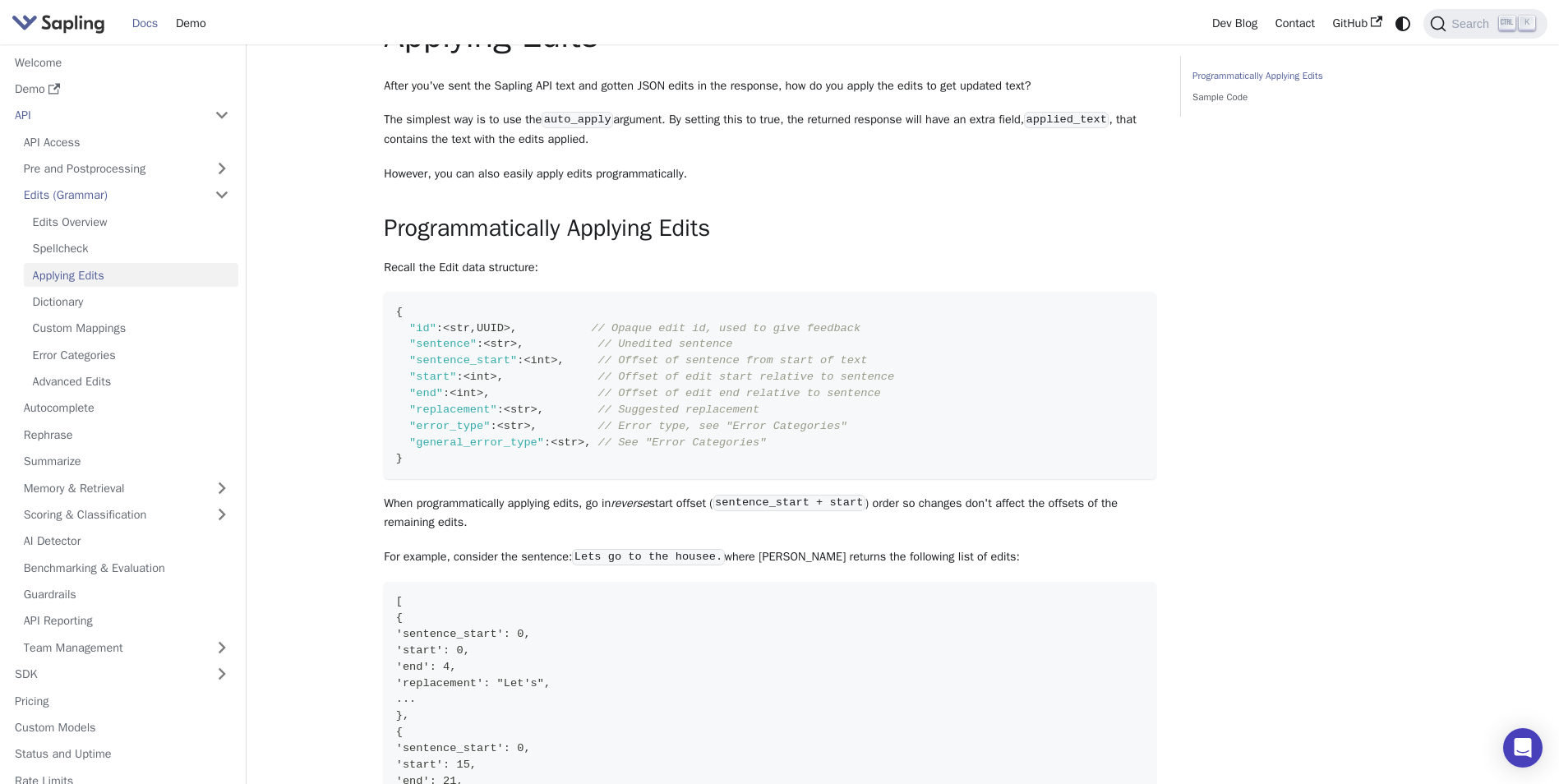 scroll, scrollTop: 0, scrollLeft: 0, axis: both 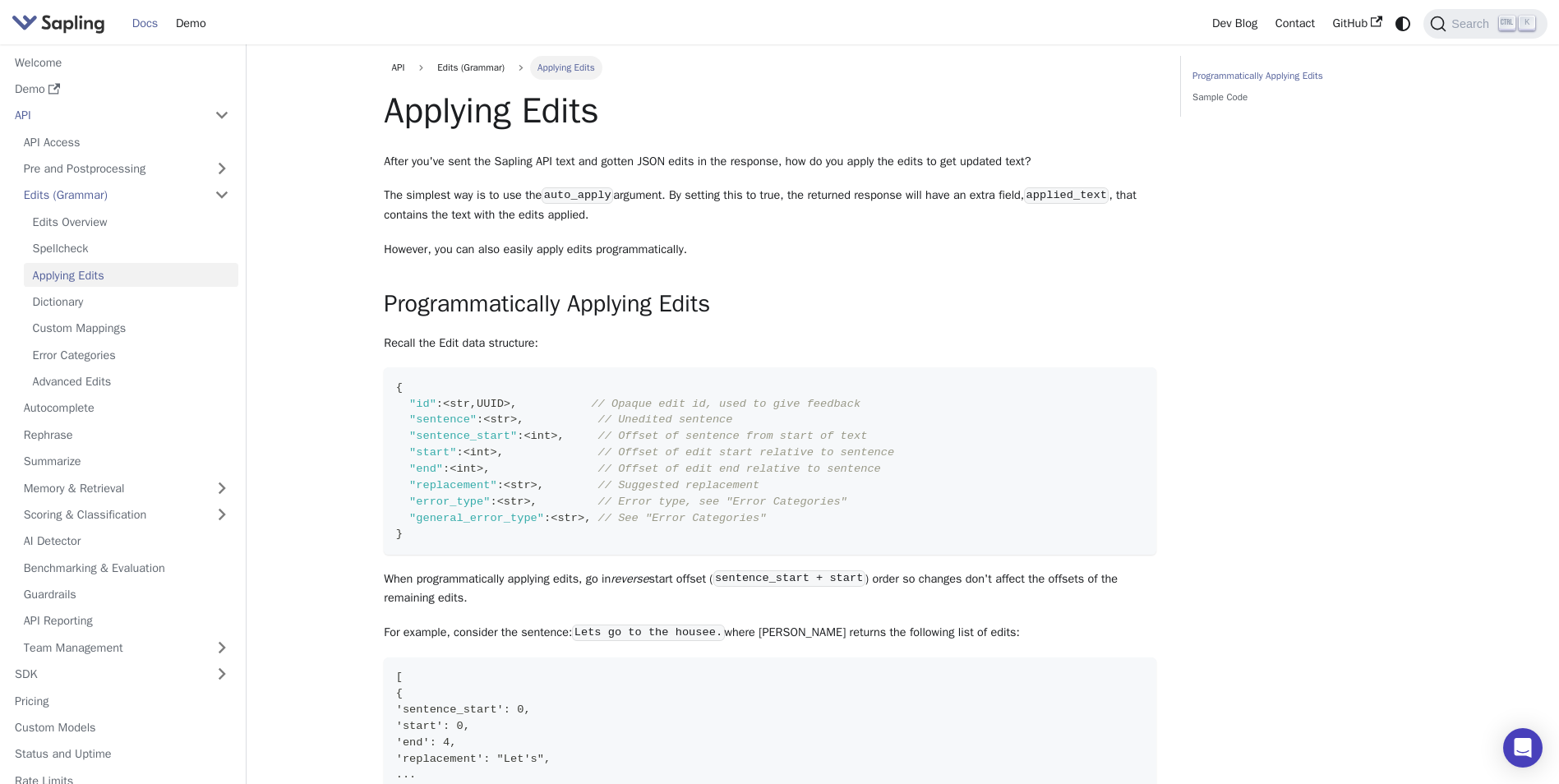 click on "Applying Edits
After you've sent the Sapling API text and gotten JSON edits in the response, how do you apply the edits to get updated text?
The simplest way is to use the  auto_apply  argument. By setting this to true, the returned response will have an extra field,  applied_text , that contains the text with the edits applied.
However, you can also easily apply edits programmatically.
Programmatically Applying Edits ​
Recall the Edit data structure:
{    "id" :  <str ,  UUID> ,             // Opaque edit id, used to give feedback    "sentence" :  <str> ,             // Unedited sentence    "sentence_start" :  <int> ,       // Offset of sentence from start of text    "start" :  <int> ,                // Offset of edit start relative to sentence    "end" :  <int> ,                  // Offset of edit end relative to sentence    "replacement" :  <str> ,          // Suggested replacement    "error_type" :  <str> ,           // Error type, see "Error Categories"    "general_error_type" :  <str> ," at bounding box center [770, 798] 